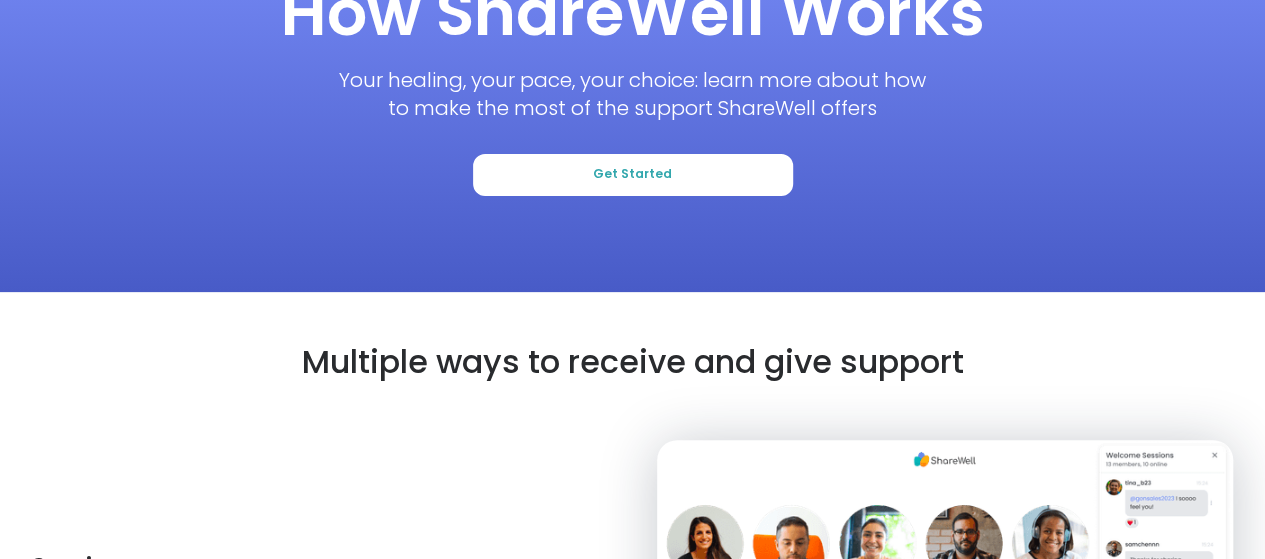 scroll, scrollTop: 181, scrollLeft: 0, axis: vertical 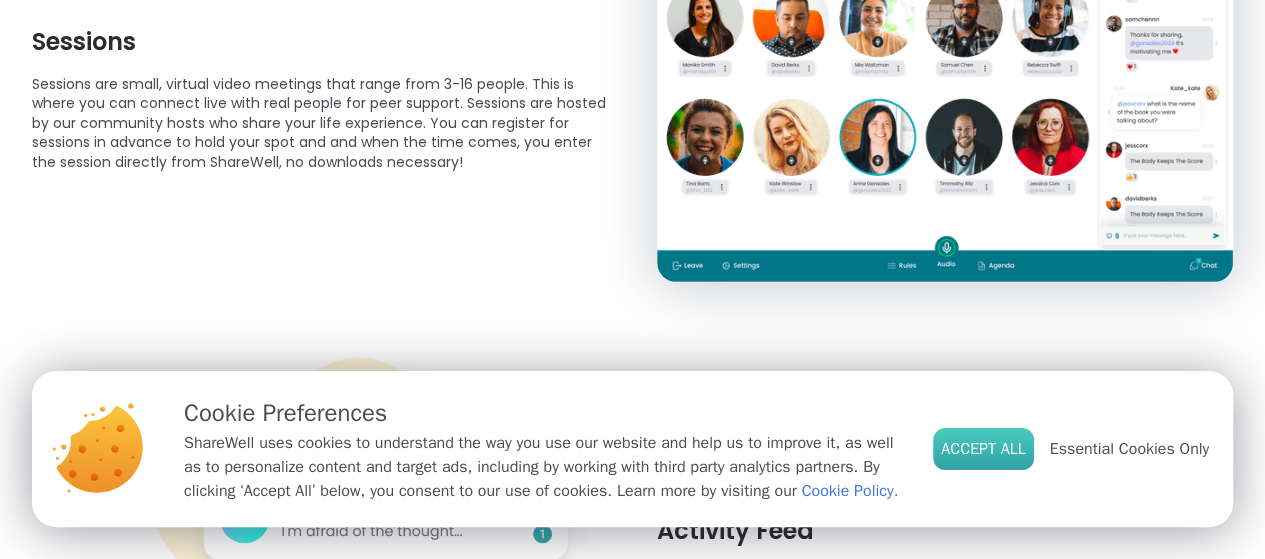 click on "Accept All" at bounding box center (983, 449) 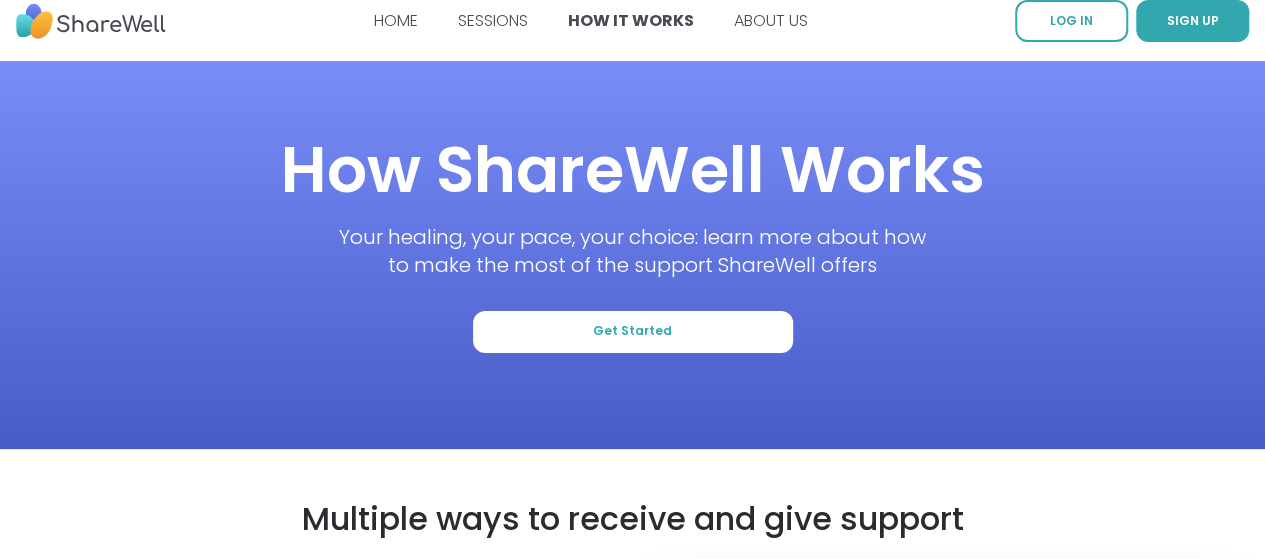 scroll, scrollTop: 0, scrollLeft: 0, axis: both 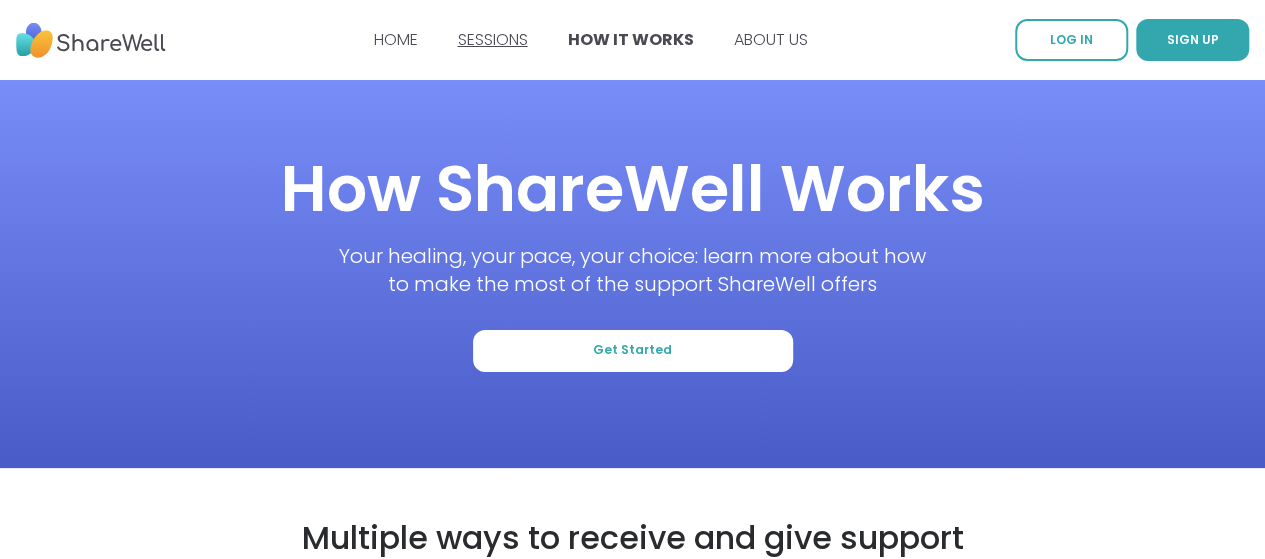 click on "SESSIONS" at bounding box center (493, 39) 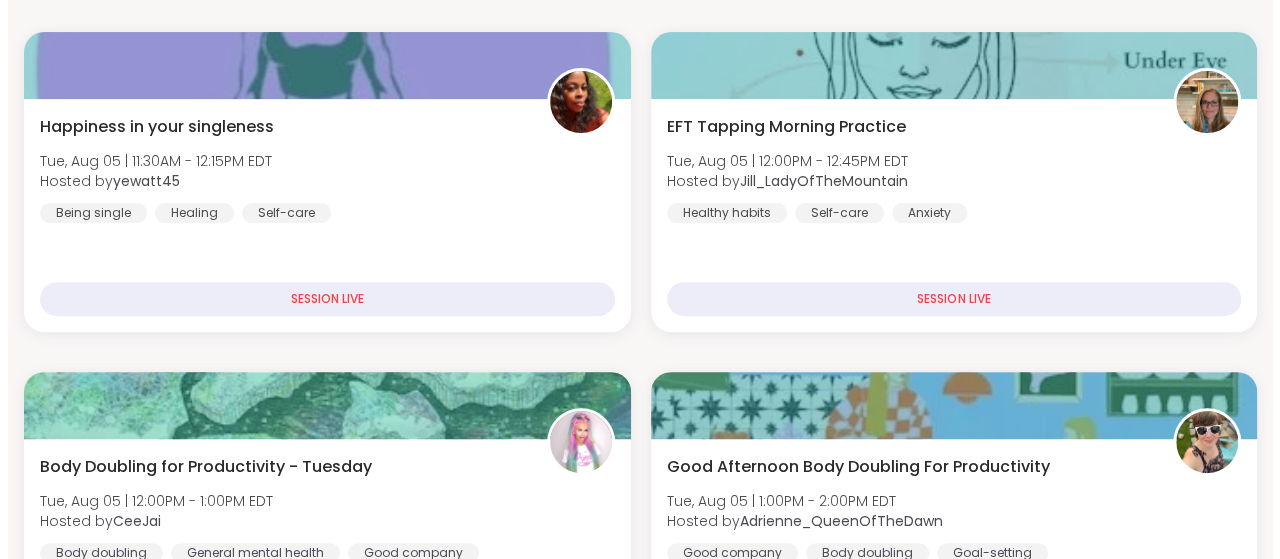 scroll, scrollTop: 0, scrollLeft: 0, axis: both 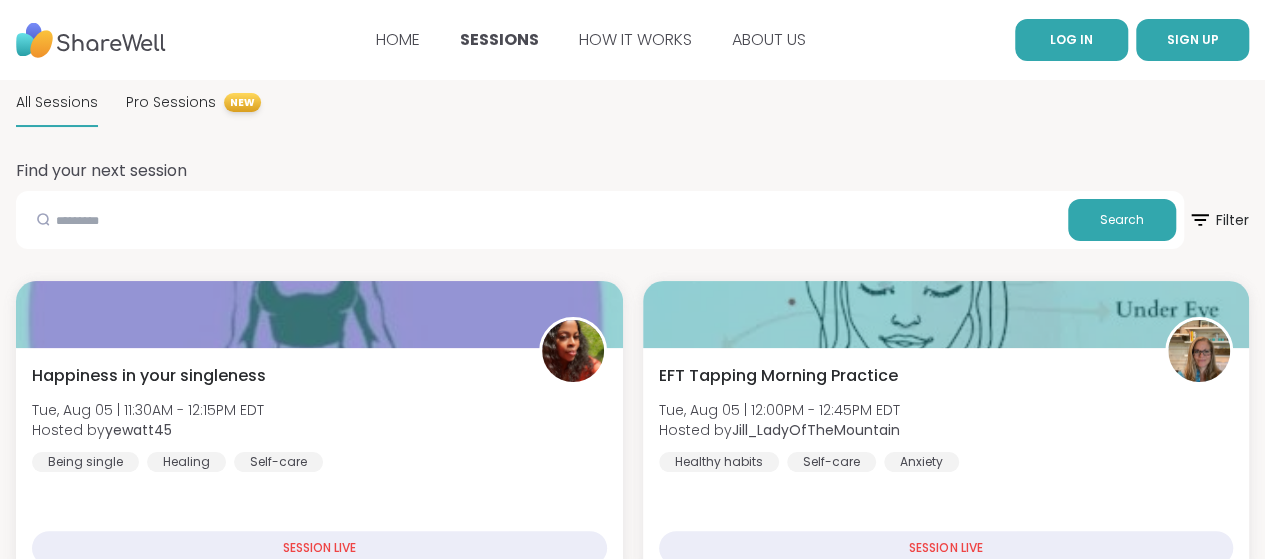 click on "LOG IN" at bounding box center [1071, 39] 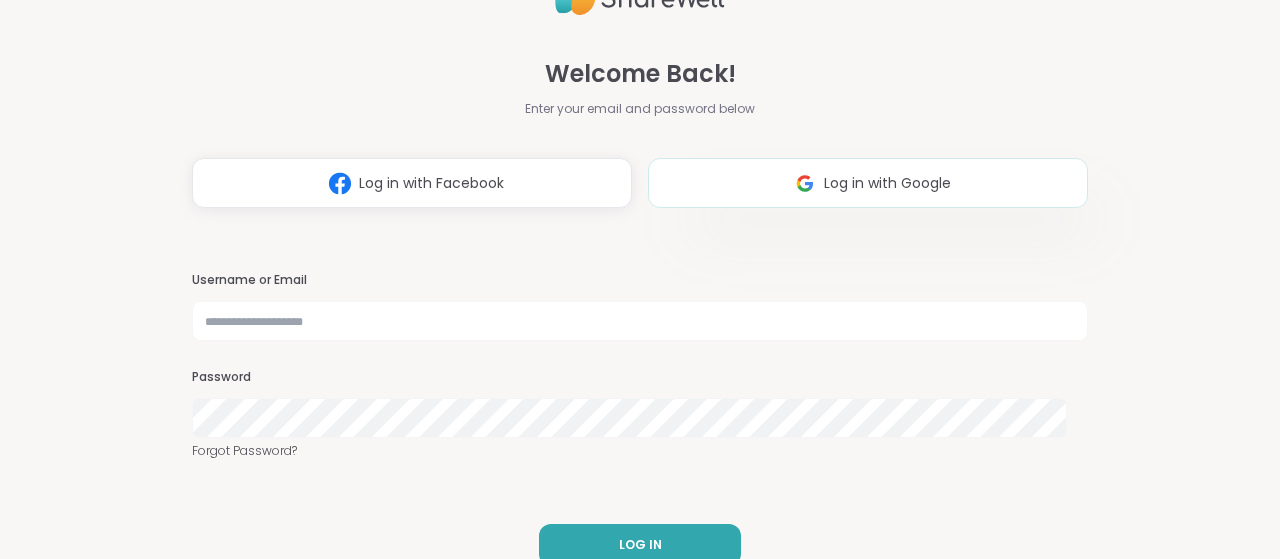click at bounding box center (805, 183) 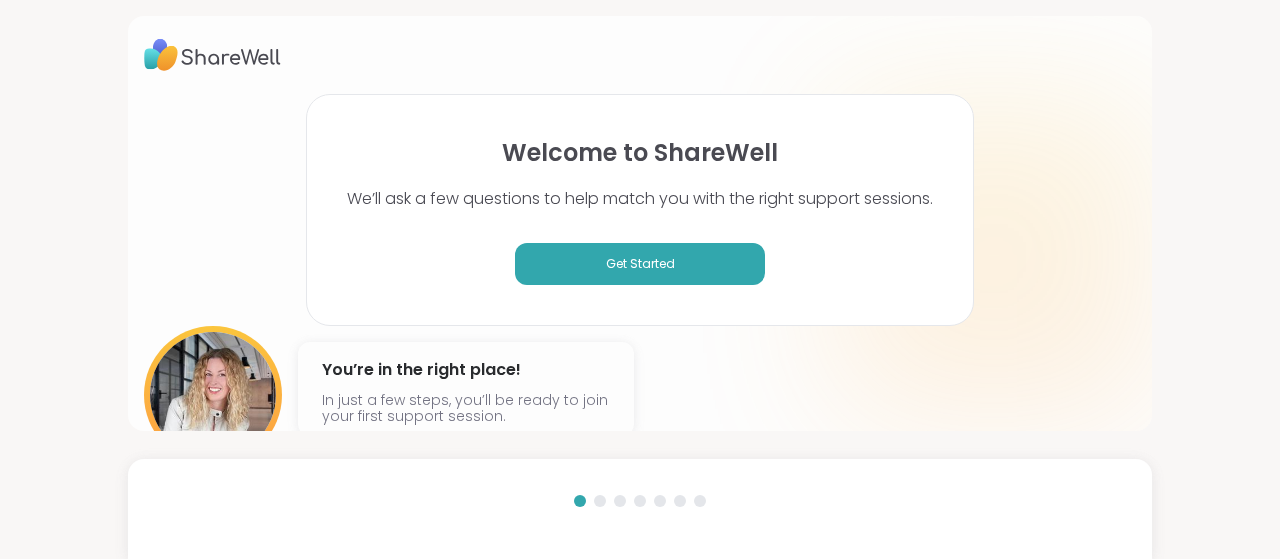 scroll, scrollTop: 78, scrollLeft: 0, axis: vertical 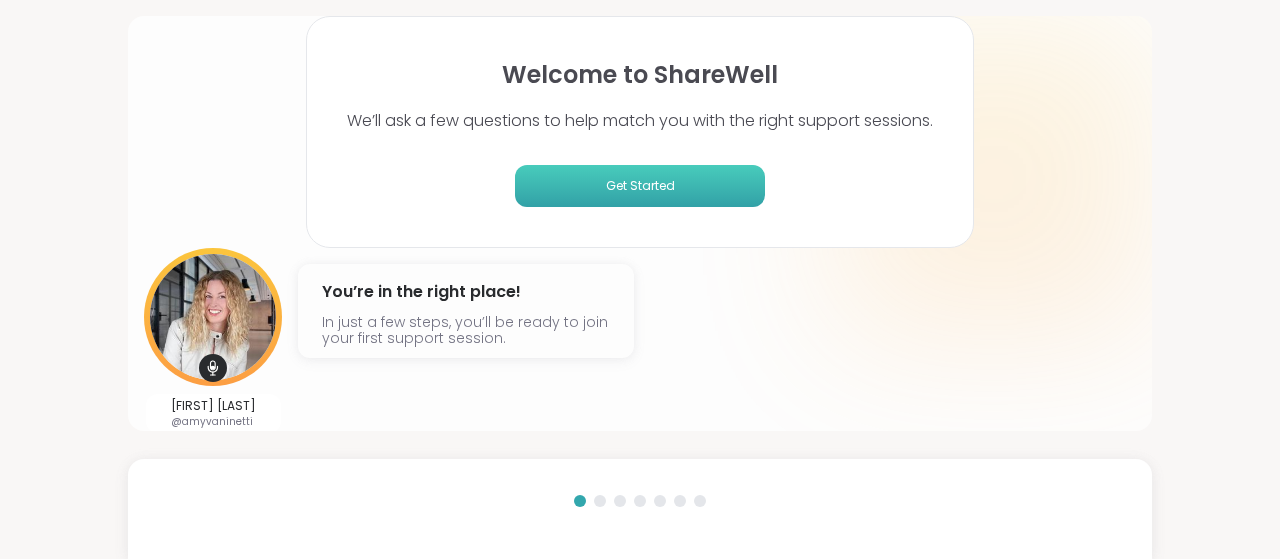 click on "Get Started" at bounding box center (640, 186) 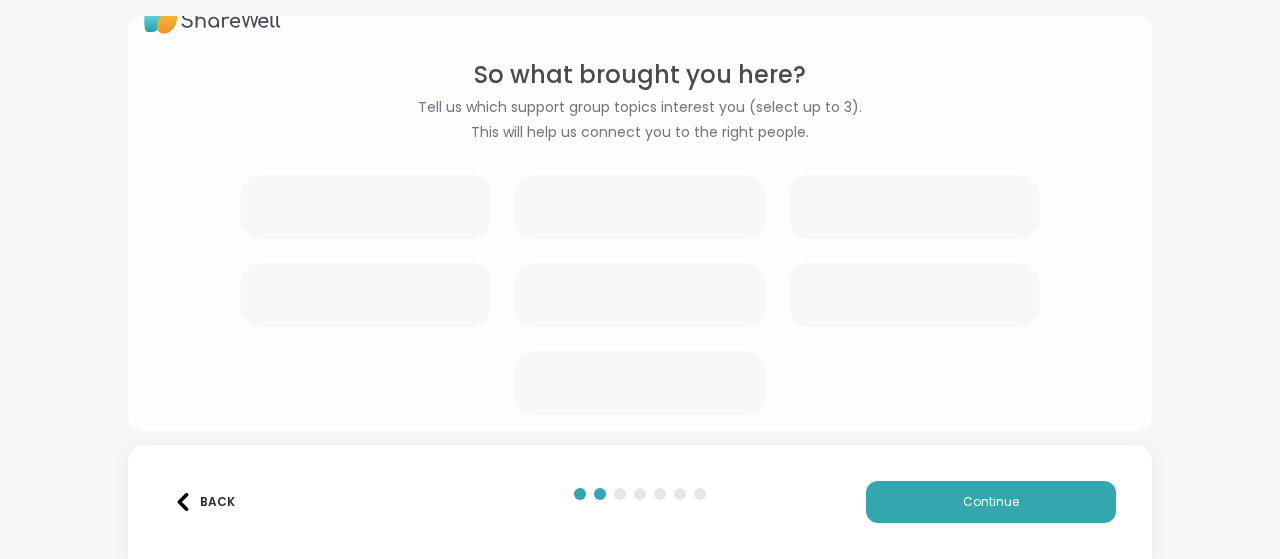 scroll, scrollTop: 36, scrollLeft: 0, axis: vertical 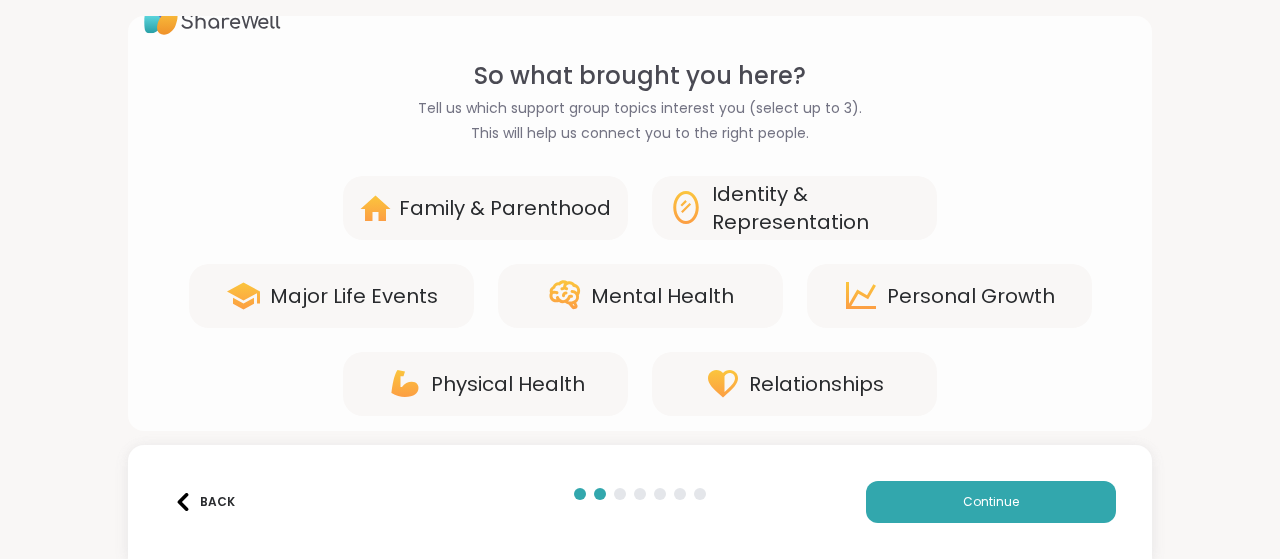 click 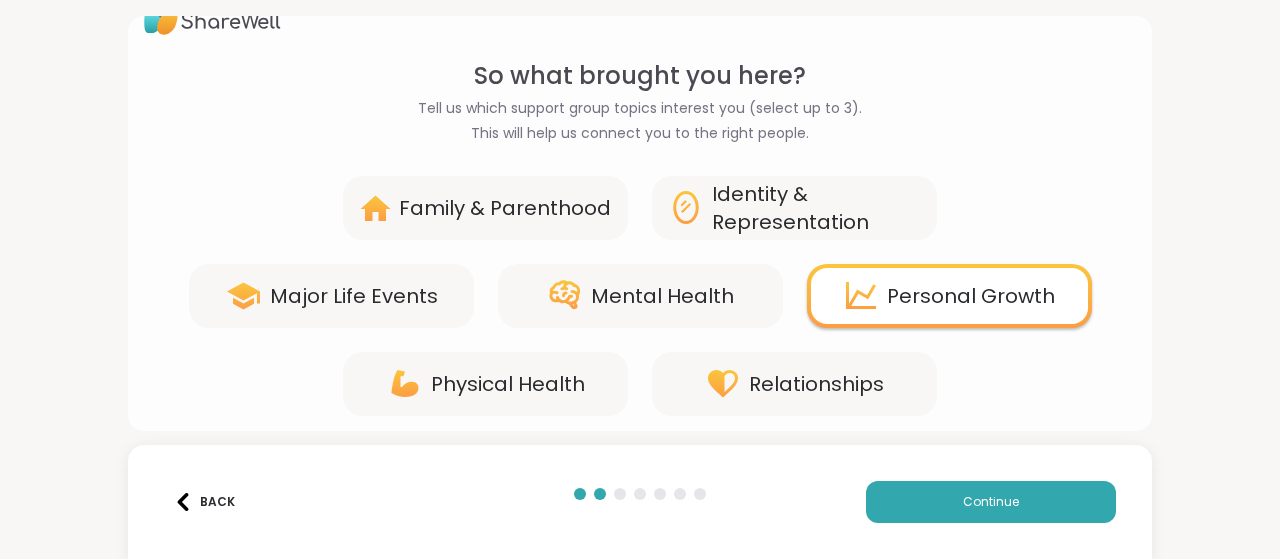 click on "Relationships" at bounding box center [816, 384] 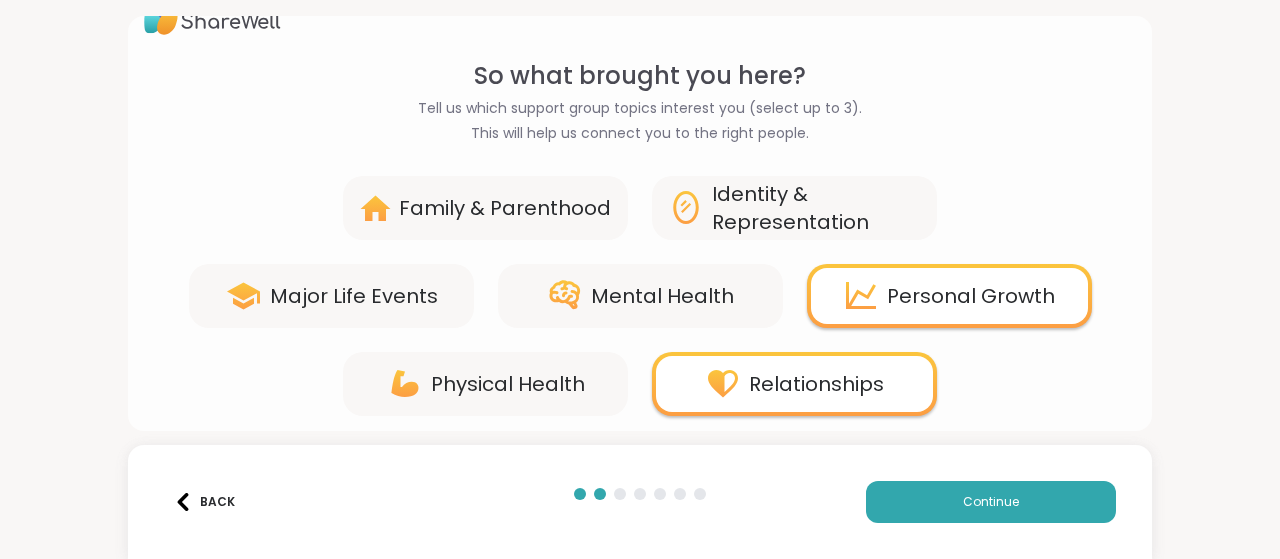 click on "Physical Health" at bounding box center [508, 384] 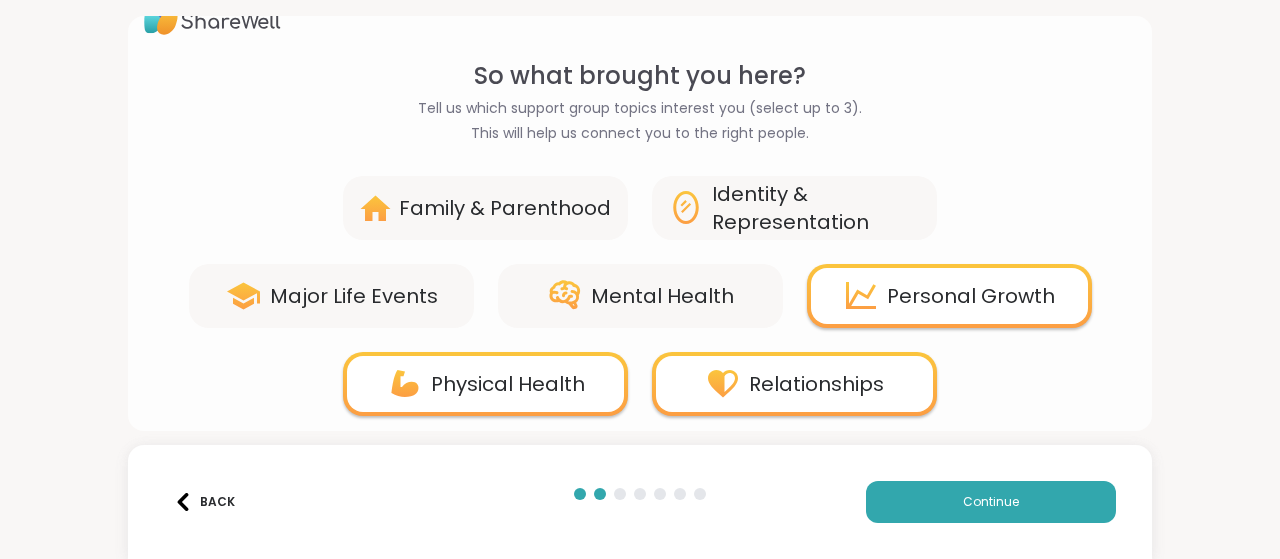 click on "Mental Health" at bounding box center [662, 296] 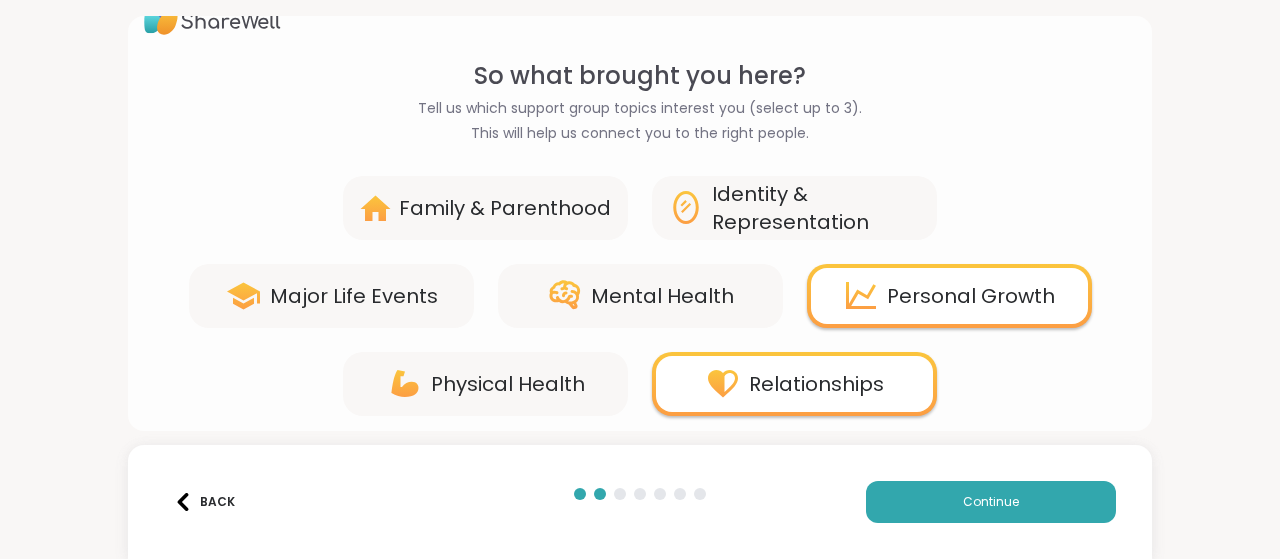 click on "Mental Health" at bounding box center (640, 296) 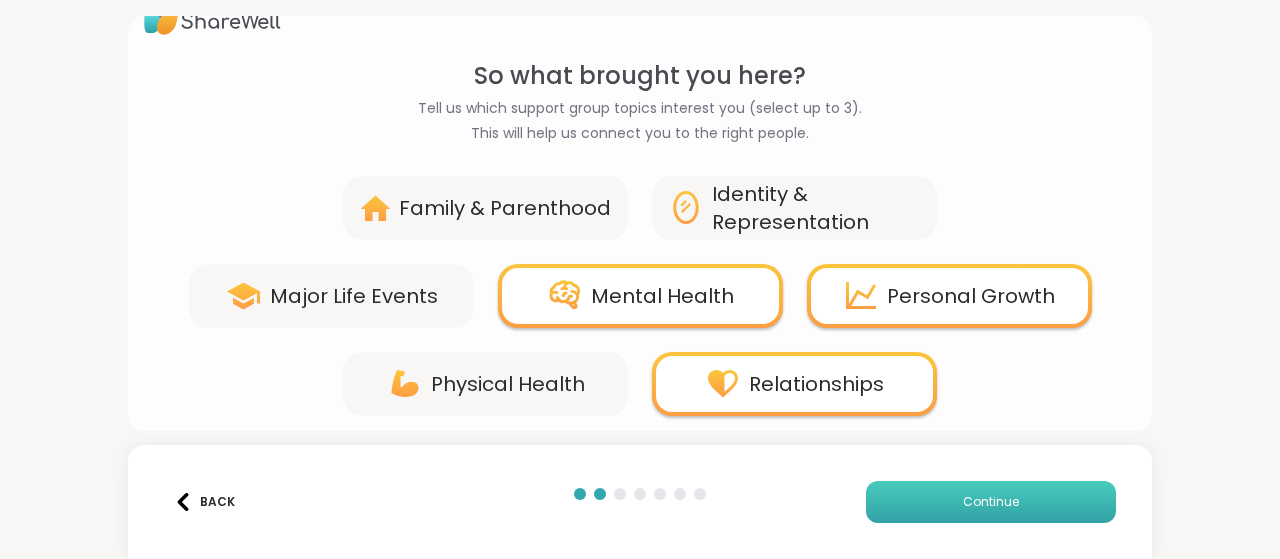 click on "Continue" at bounding box center (991, 502) 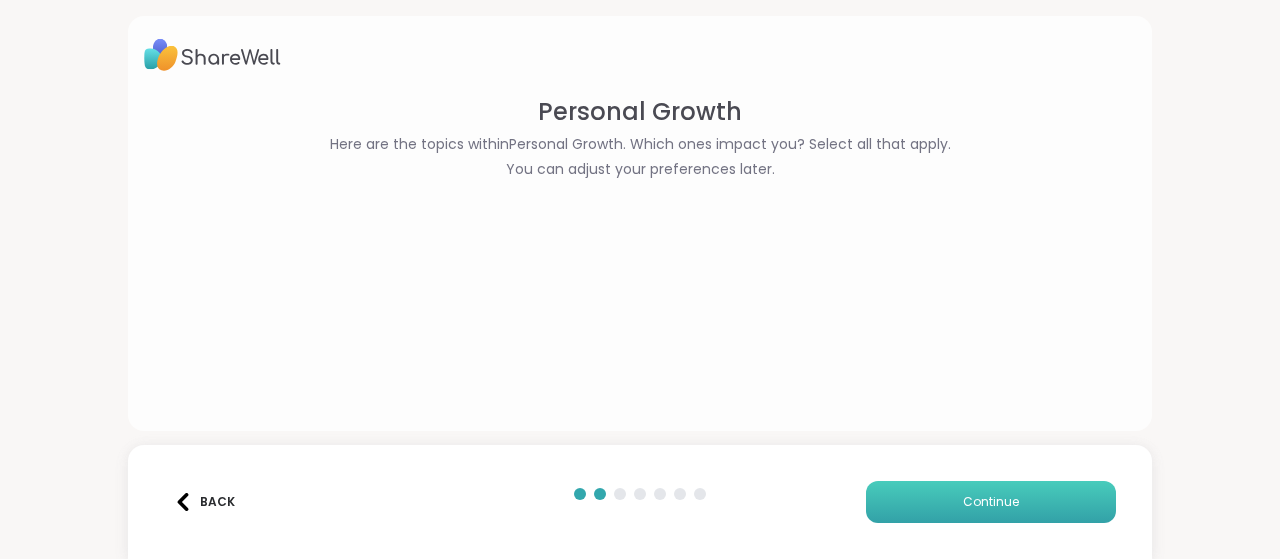 scroll, scrollTop: 0, scrollLeft: 0, axis: both 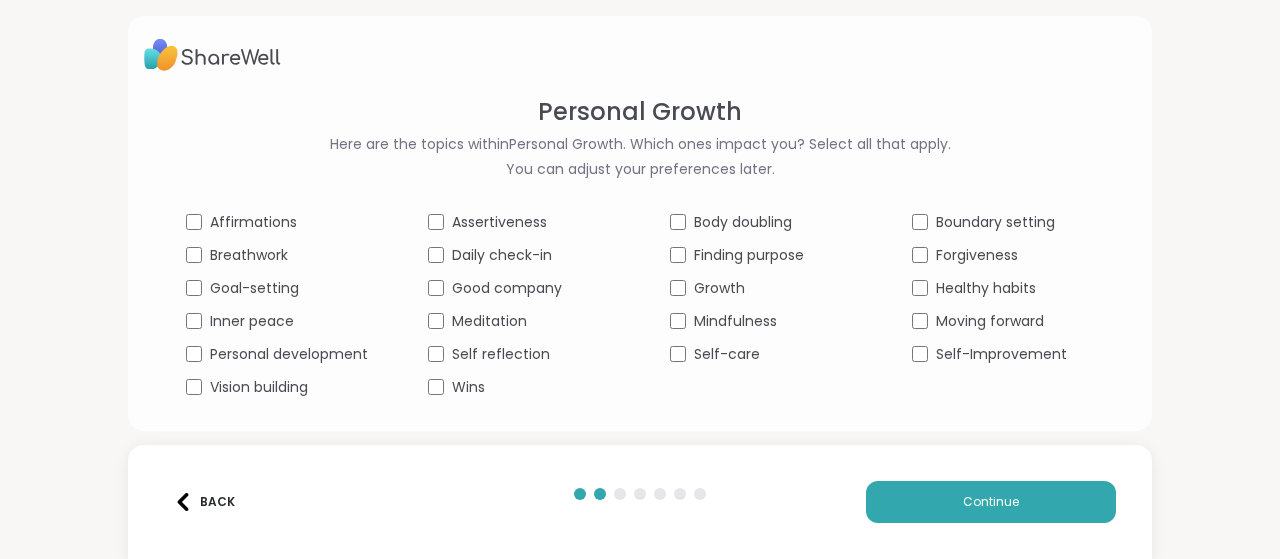 click on "Inner peace" at bounding box center [252, 321] 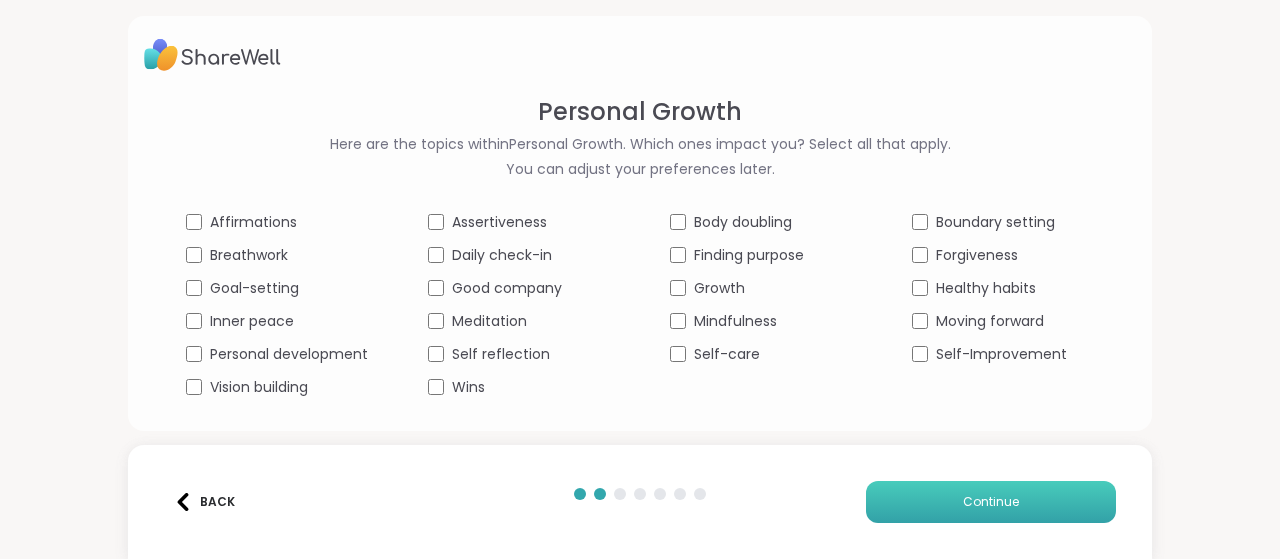 click on "Continue" at bounding box center (991, 502) 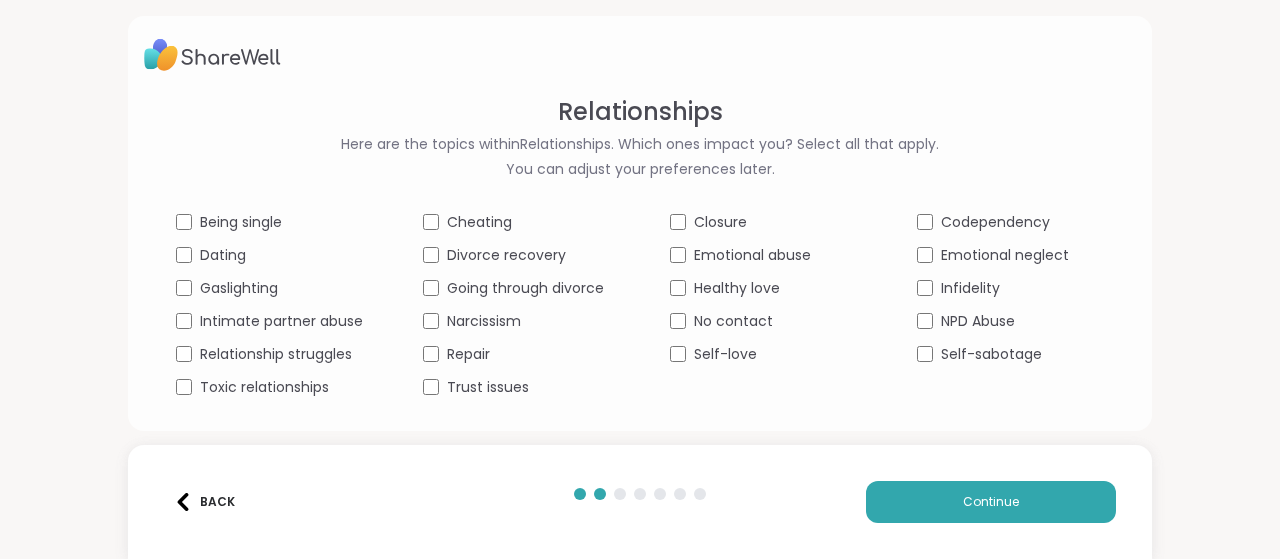 click on "Dating" at bounding box center (223, 255) 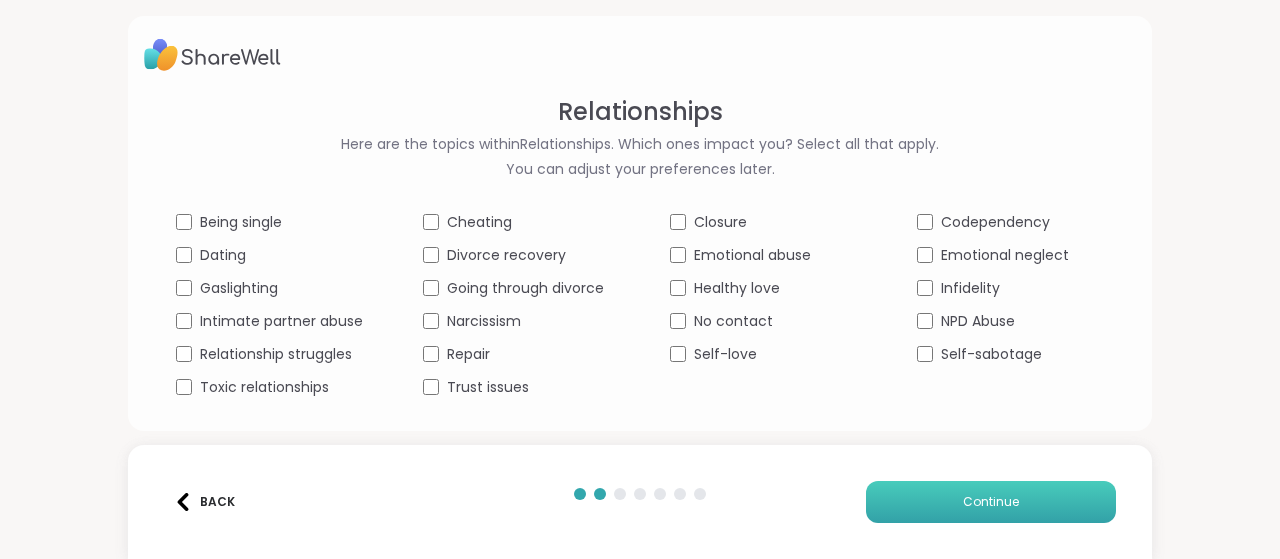 click on "Continue" at bounding box center [991, 502] 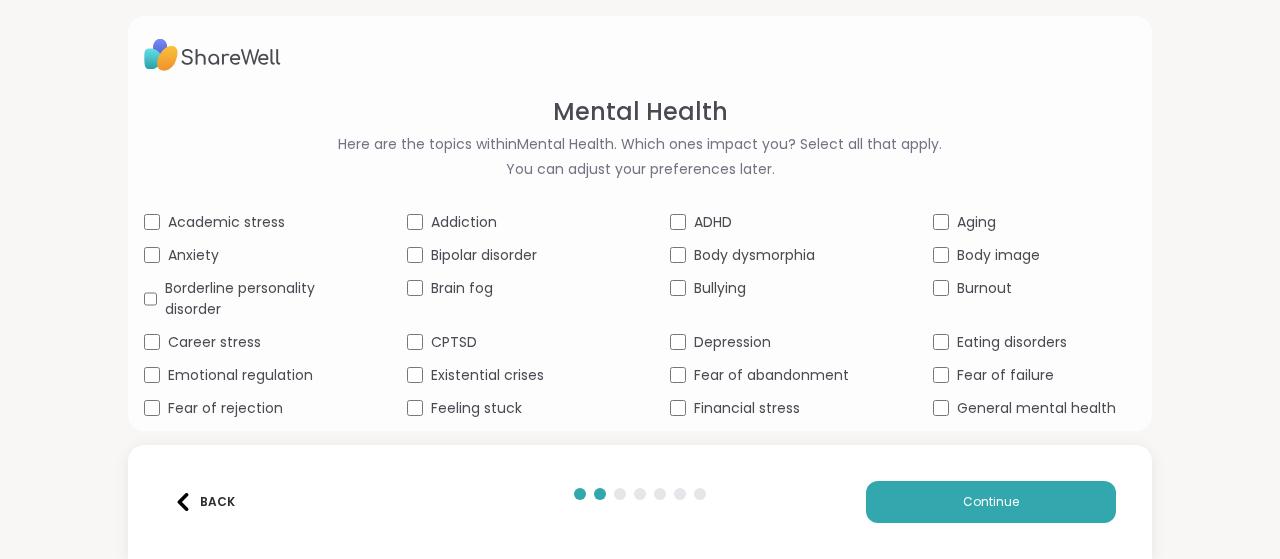 click on "Emotional regulation" at bounding box center (240, 375) 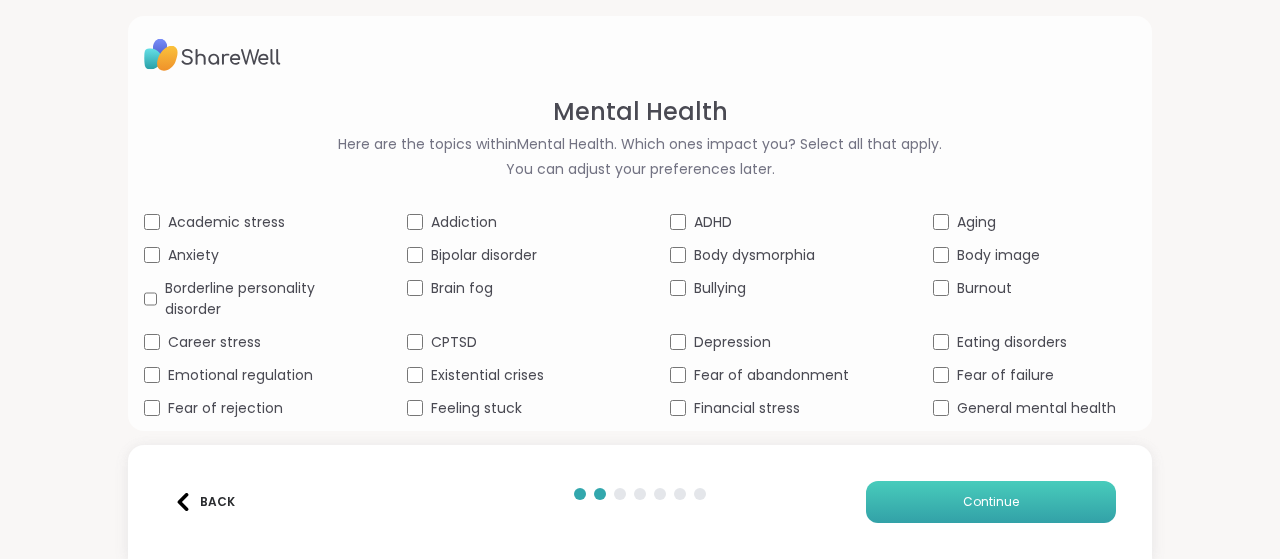 click on "Continue" at bounding box center [991, 502] 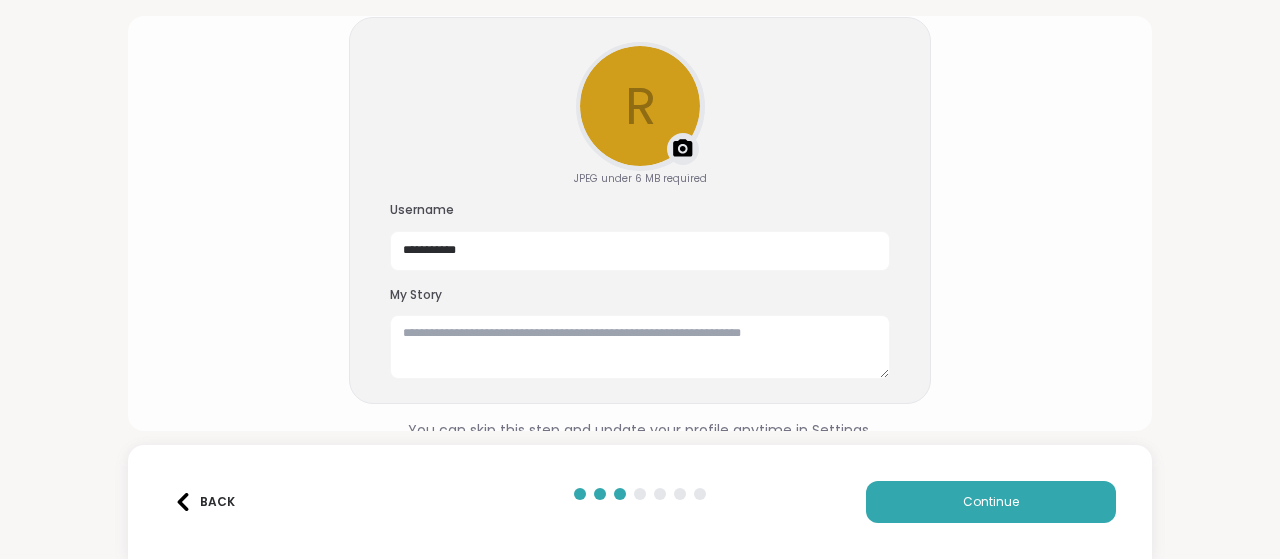 scroll, scrollTop: 163, scrollLeft: 0, axis: vertical 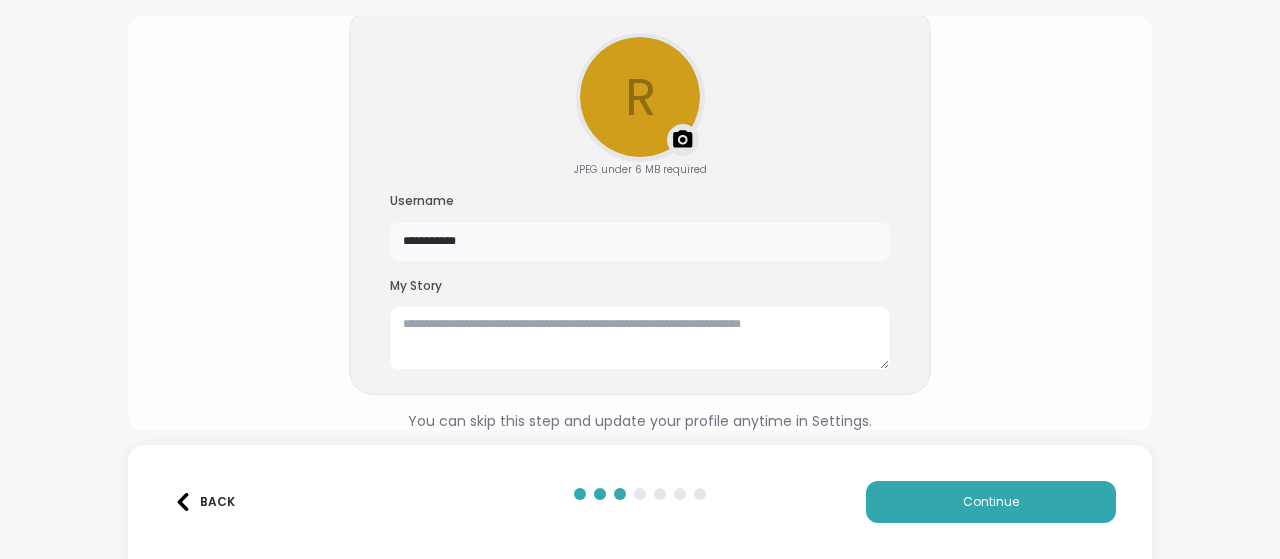 drag, startPoint x: 488, startPoint y: 233, endPoint x: 316, endPoint y: 247, distance: 172.56883 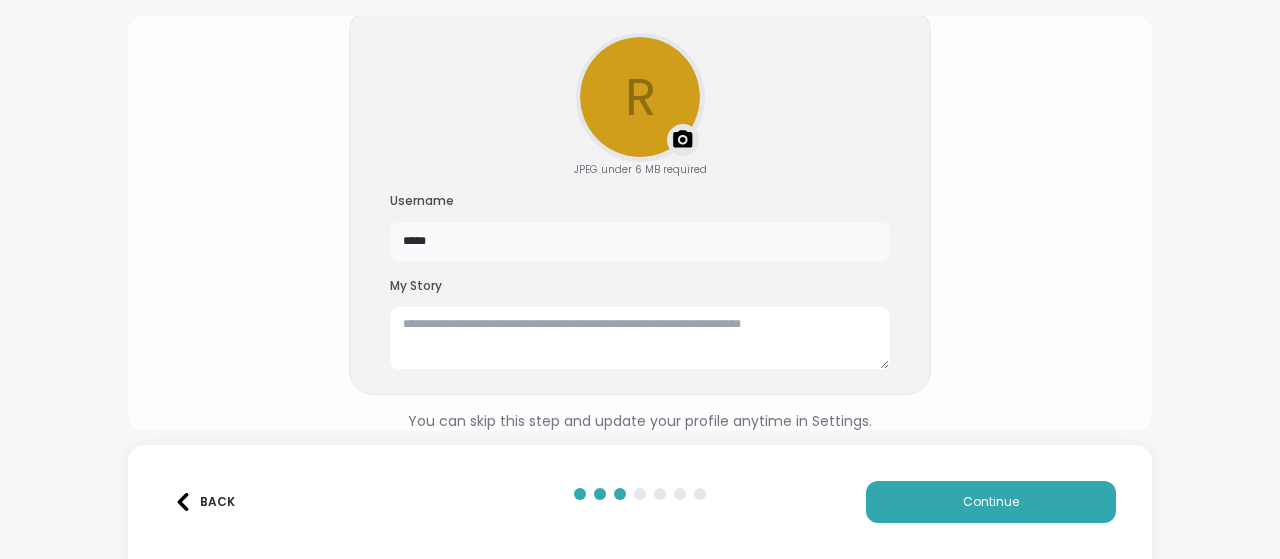 type on "*****" 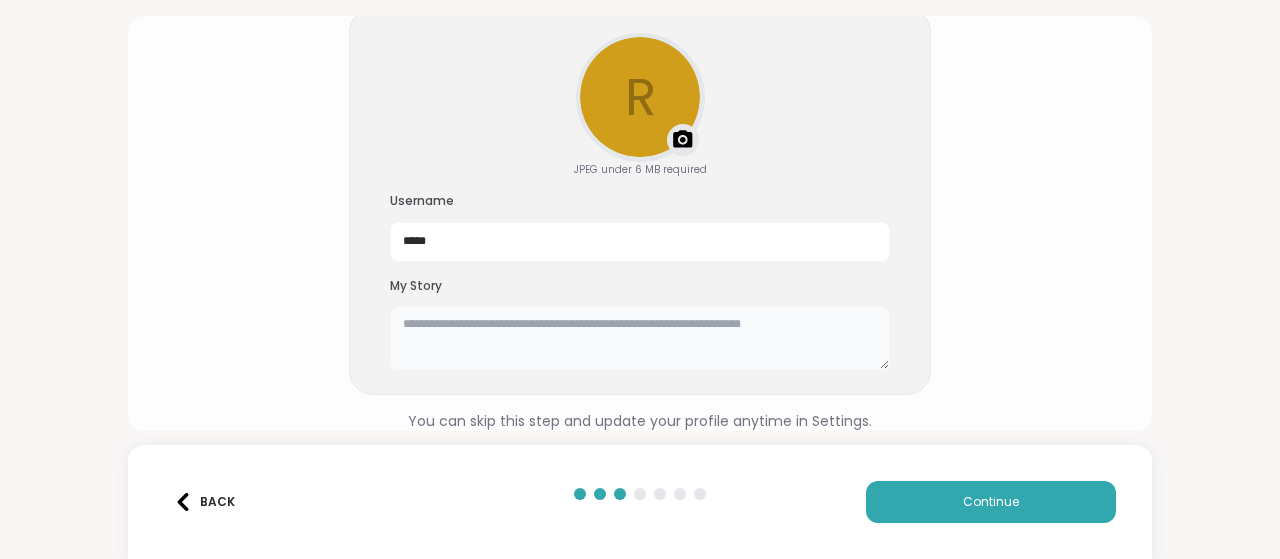 click at bounding box center (640, 338) 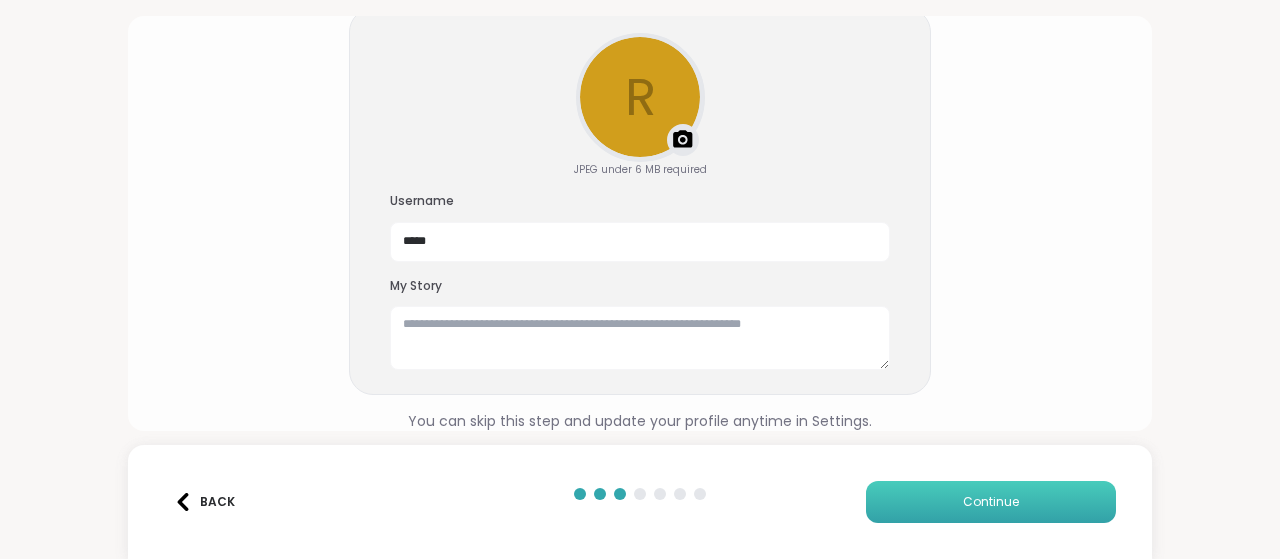 click on "Continue" at bounding box center (991, 502) 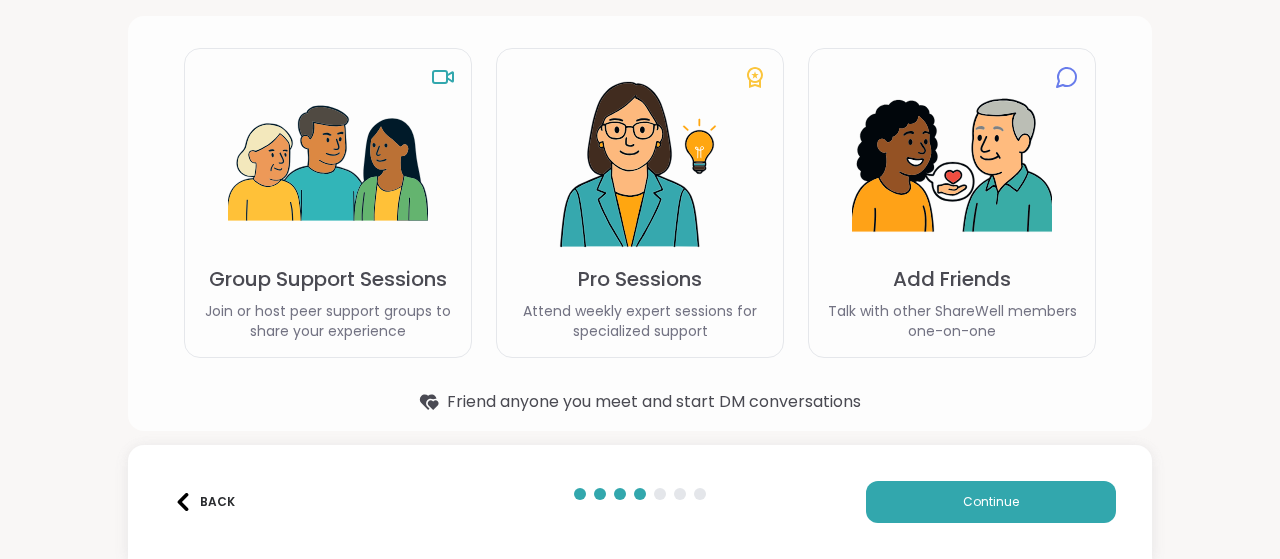 click at bounding box center [328, 165] 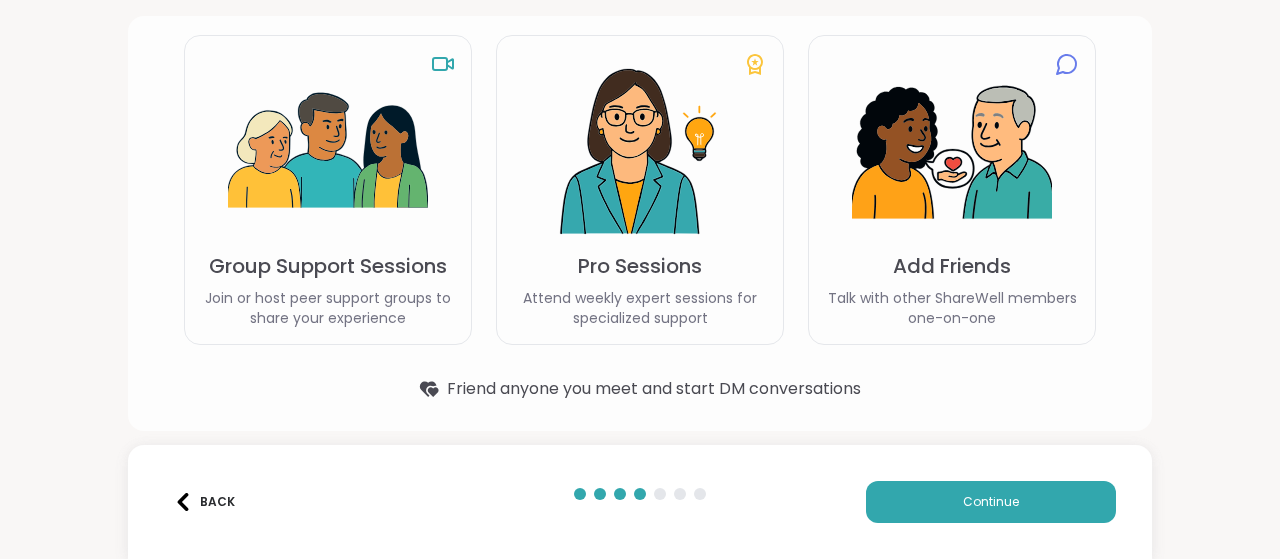 click on "Join or host peer support groups to share your experience" at bounding box center (328, 308) 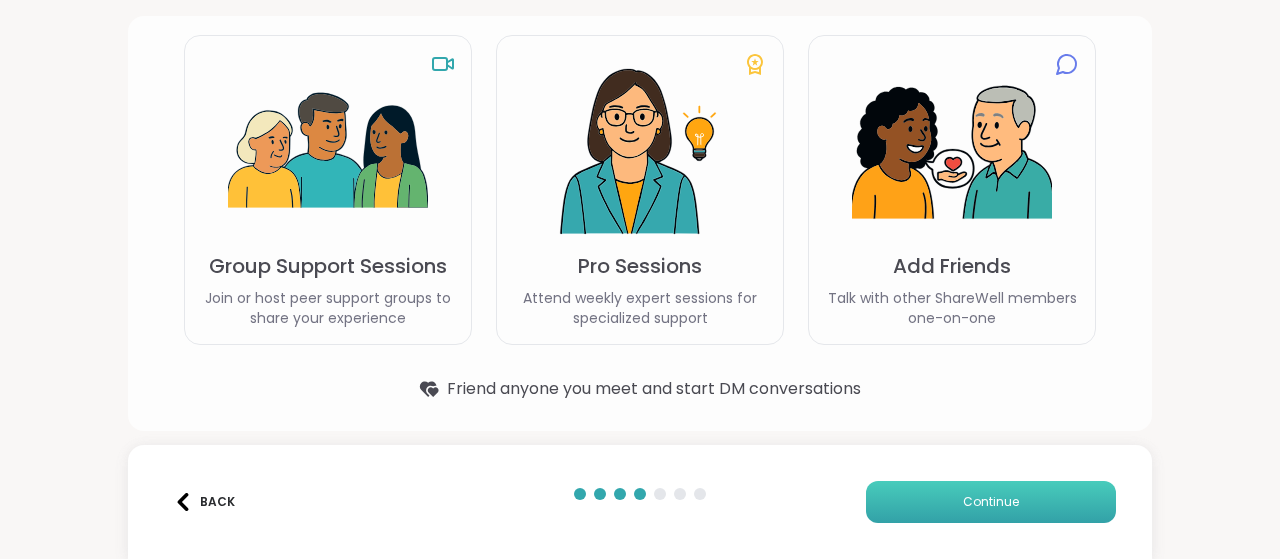 click on "Continue" at bounding box center (991, 502) 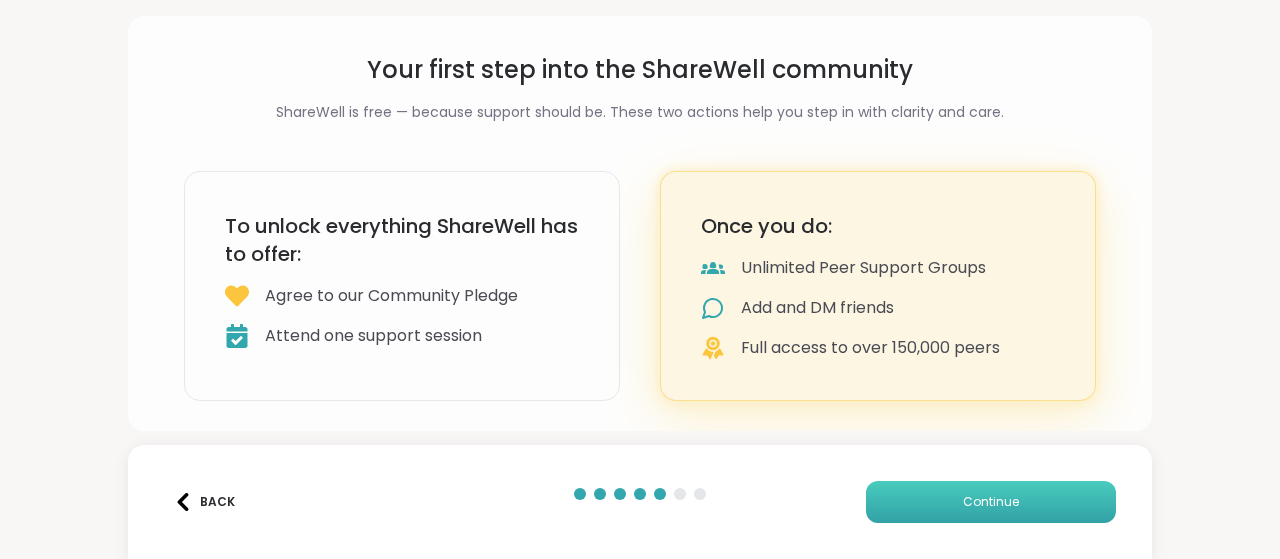 click on "Continue" at bounding box center (991, 502) 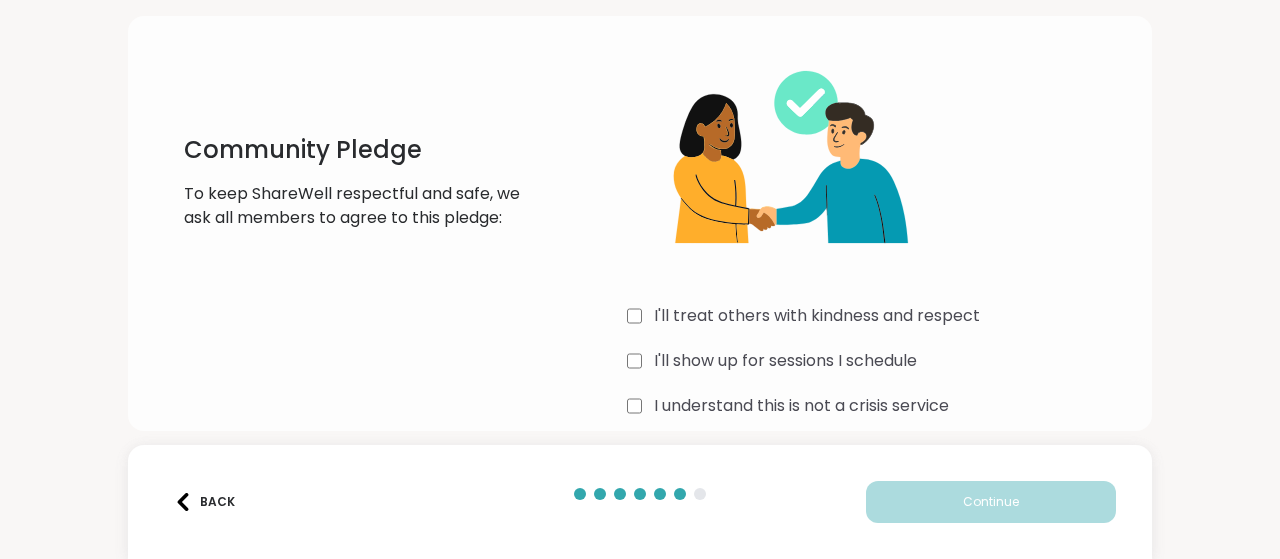 scroll, scrollTop: 103, scrollLeft: 0, axis: vertical 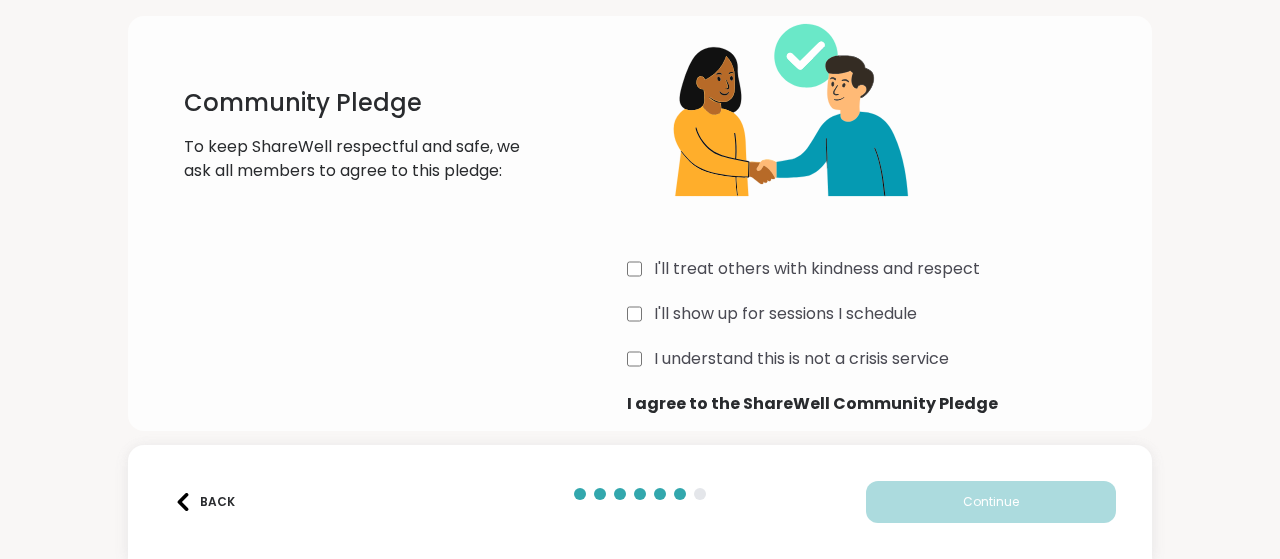 click on "I'll treat others with kindness and respect" at bounding box center (817, 269) 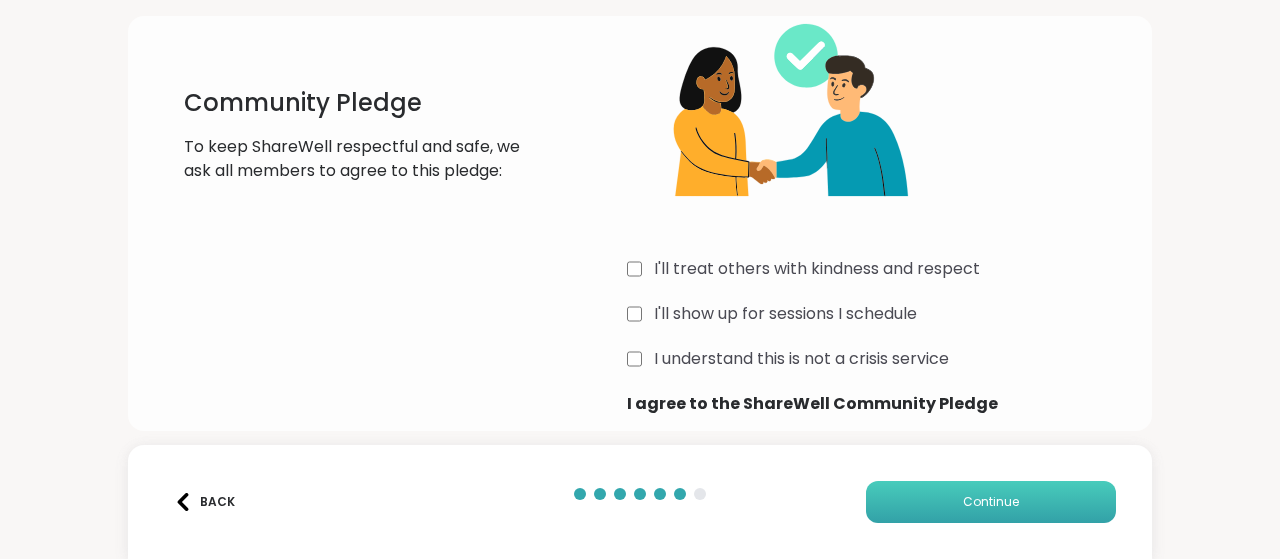 click on "Continue" at bounding box center [991, 502] 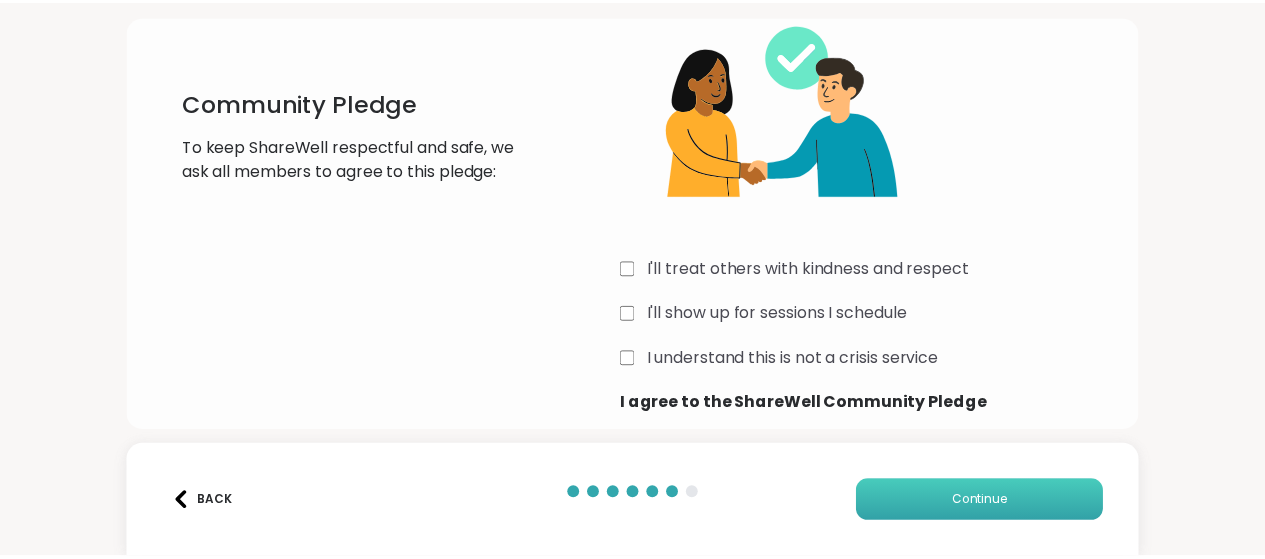 scroll, scrollTop: 10, scrollLeft: 0, axis: vertical 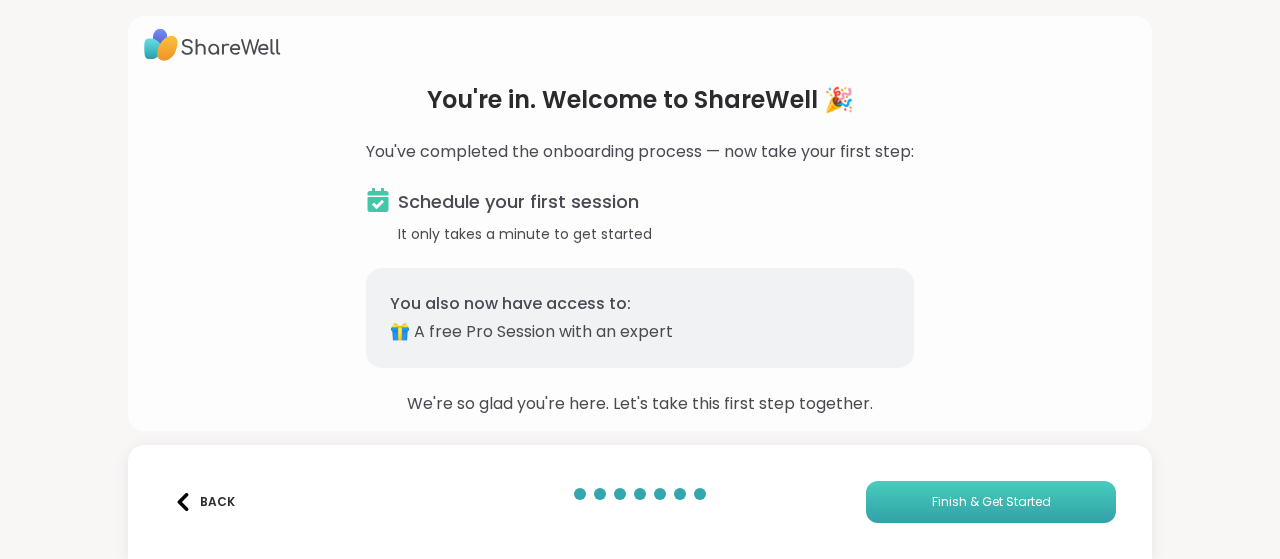 click on "Finish & Get Started" at bounding box center (991, 502) 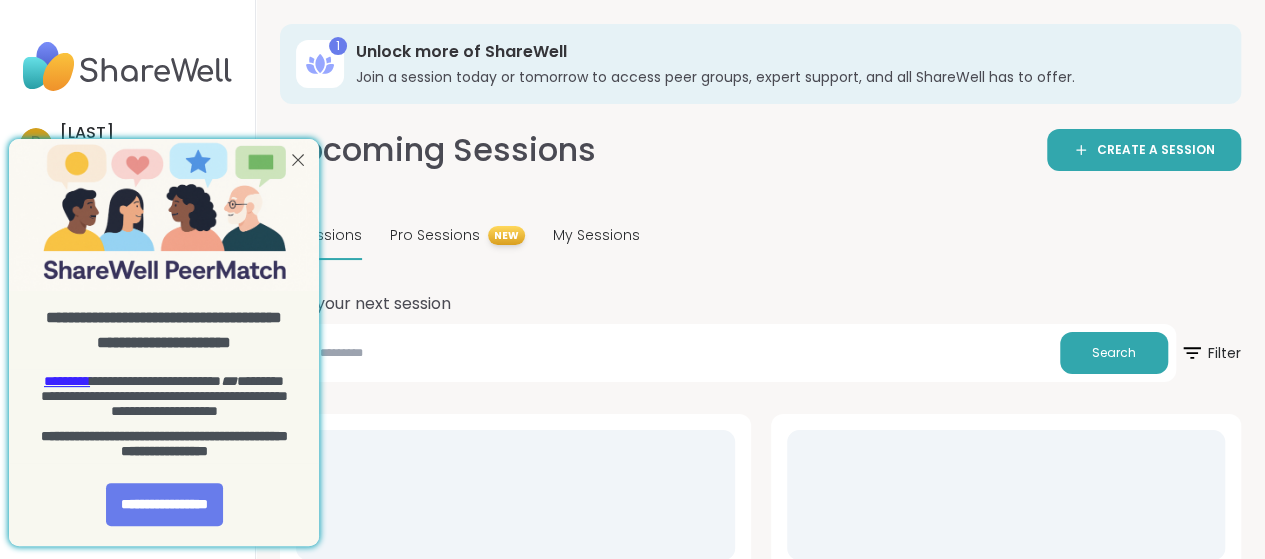 scroll, scrollTop: 0, scrollLeft: 0, axis: both 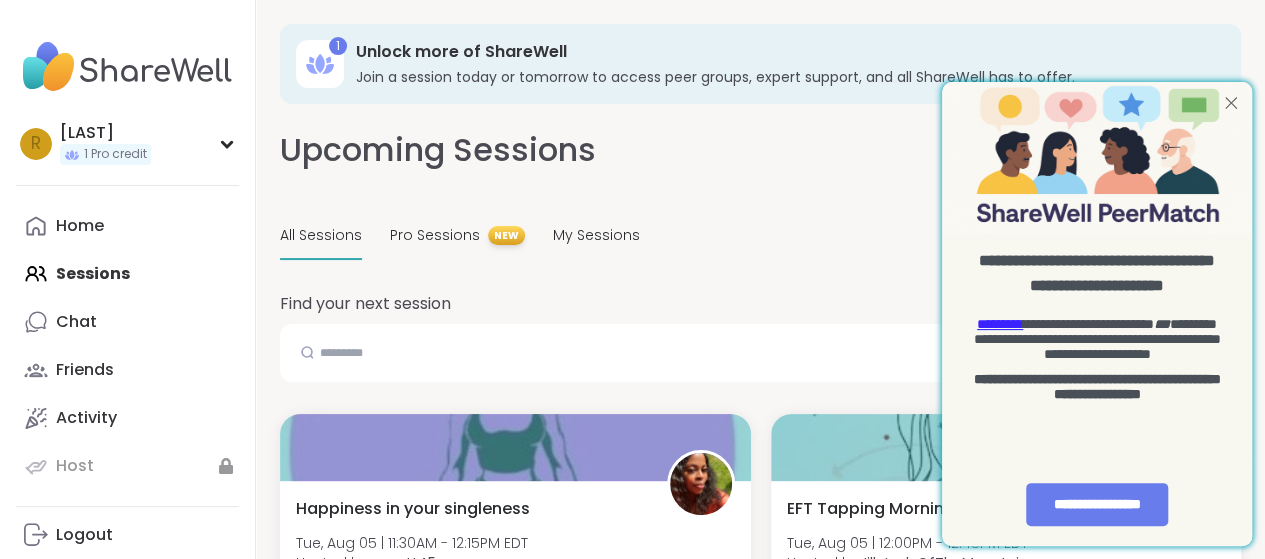 click at bounding box center (1231, 103) 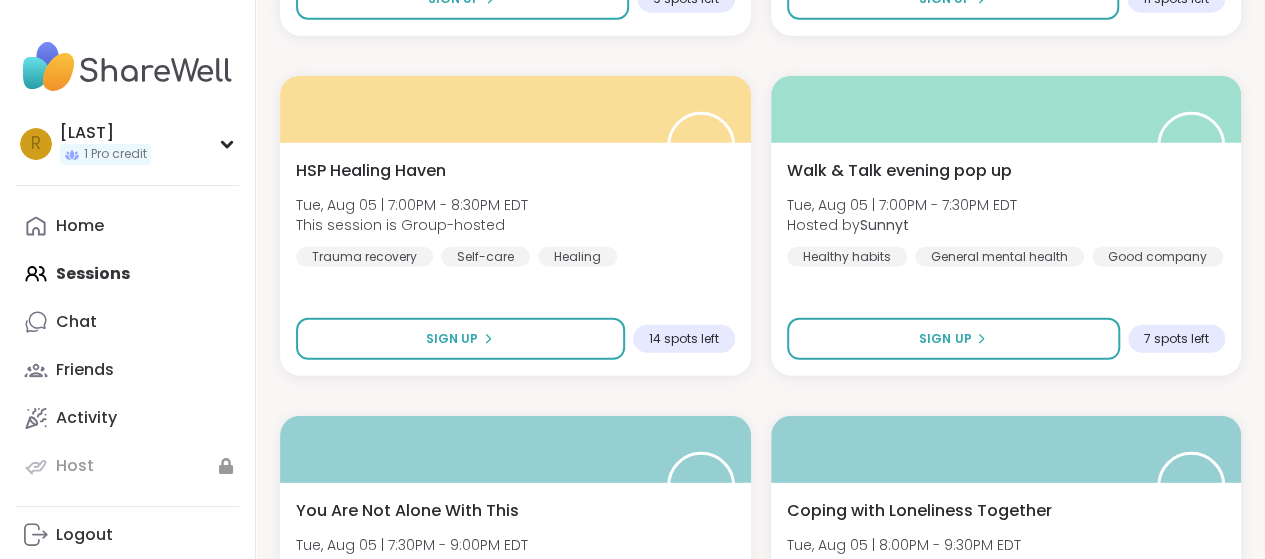 scroll, scrollTop: 2518, scrollLeft: 0, axis: vertical 